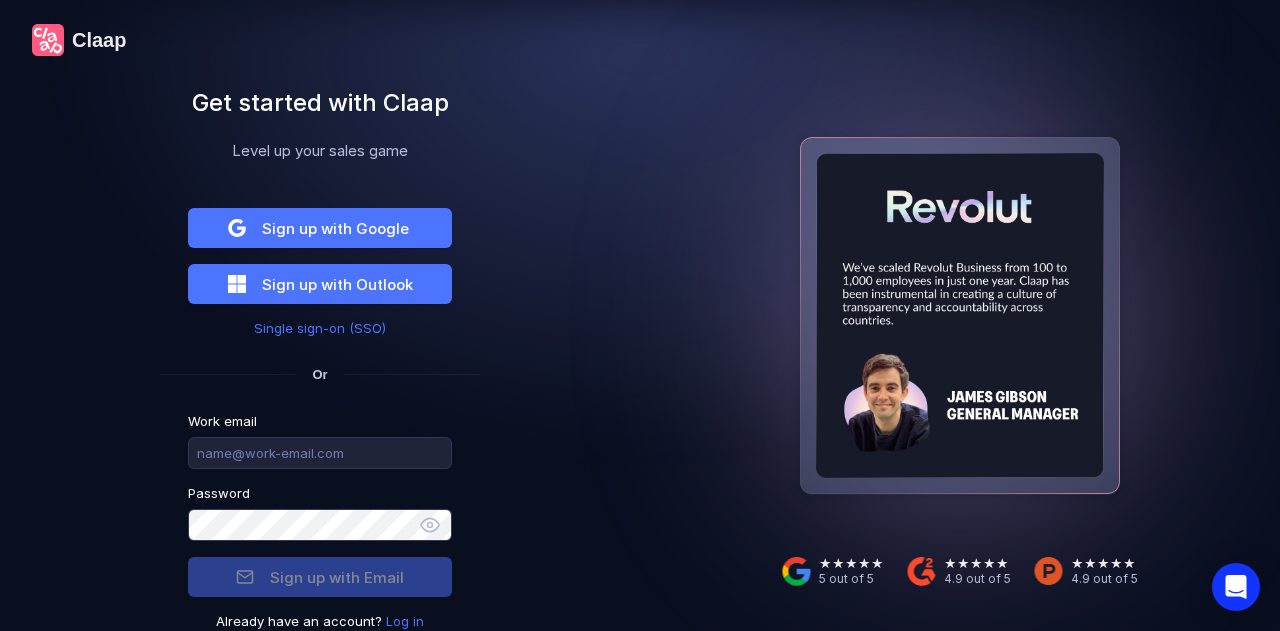 scroll, scrollTop: 0, scrollLeft: 0, axis: both 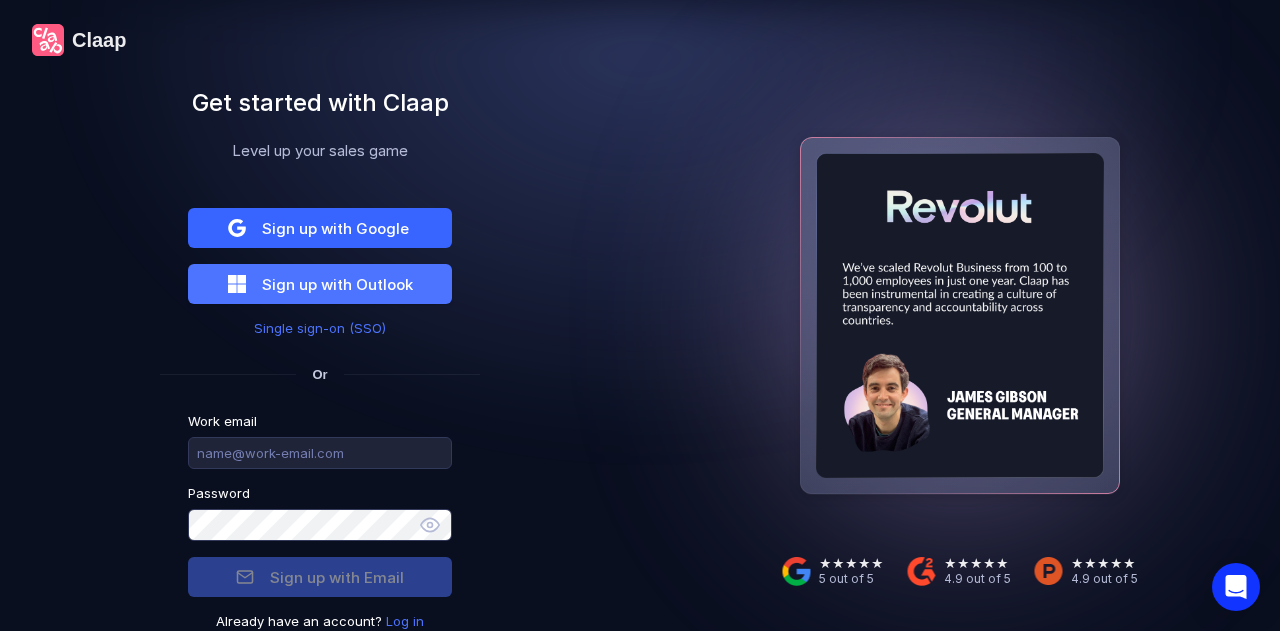 drag, startPoint x: 0, startPoint y: 0, endPoint x: 396, endPoint y: 212, distance: 449.17703 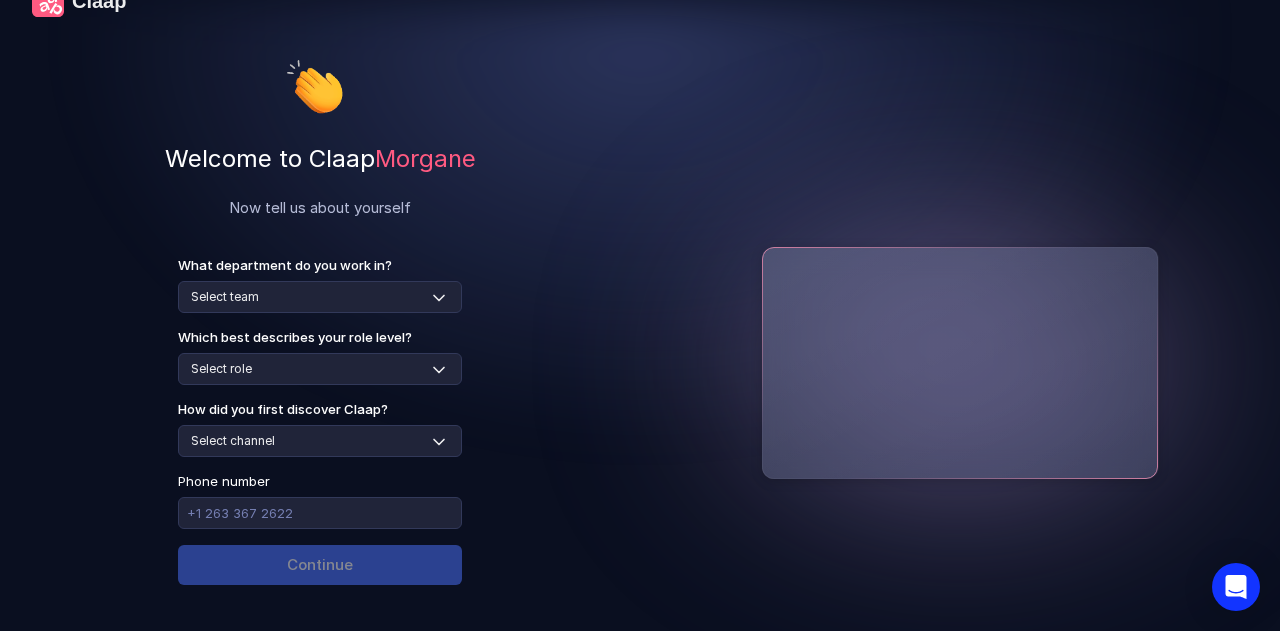 scroll, scrollTop: 39, scrollLeft: 0, axis: vertical 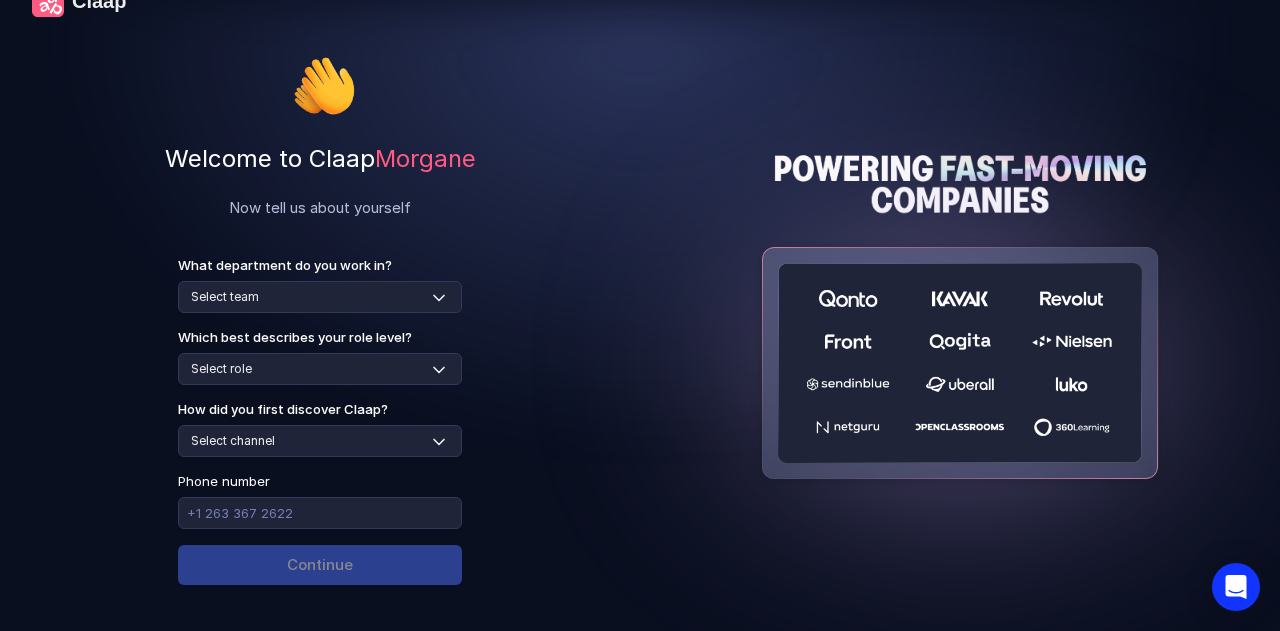 click on "How did you first discover Claap? Select channel Social media Youtube or banner advert Claap contacted me Friend or colleague recommendation Someone sent me a video with Claap Podcast or newsletter Google / Web search Product Hunt Other" at bounding box center [320, 429] 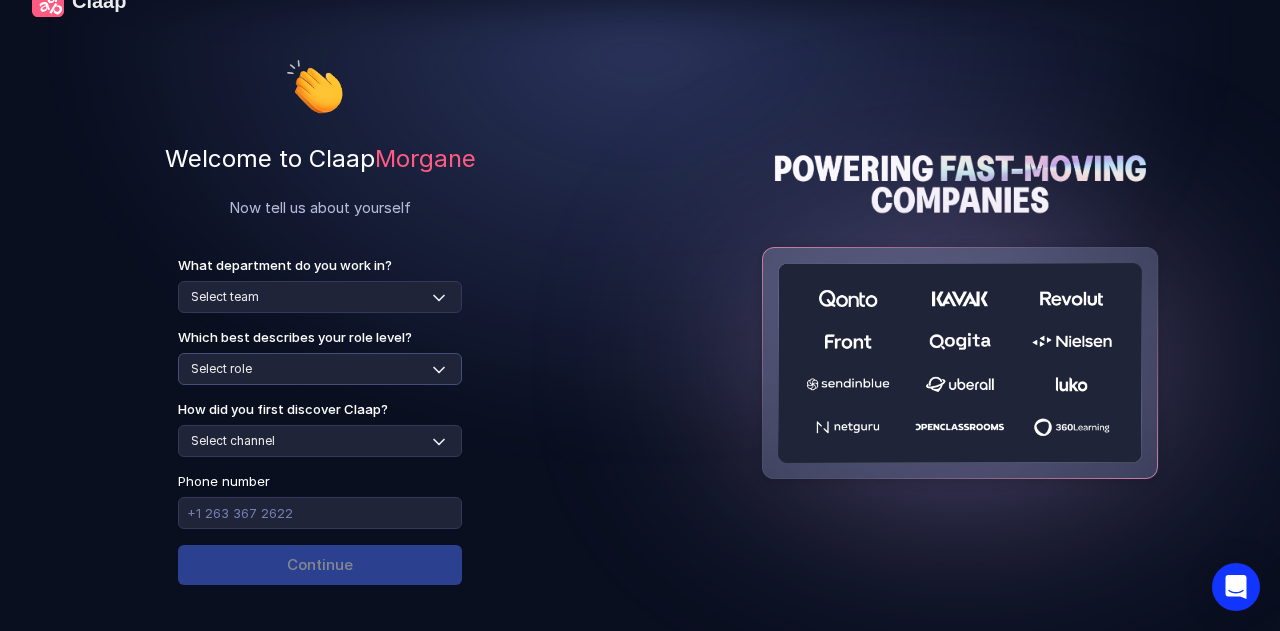 click on "Select role Individual Contributor / Team Member Manager / Team Leader Senior Leadership: Head of, Director, VP, ... Executive / C-suite" at bounding box center (320, 369) 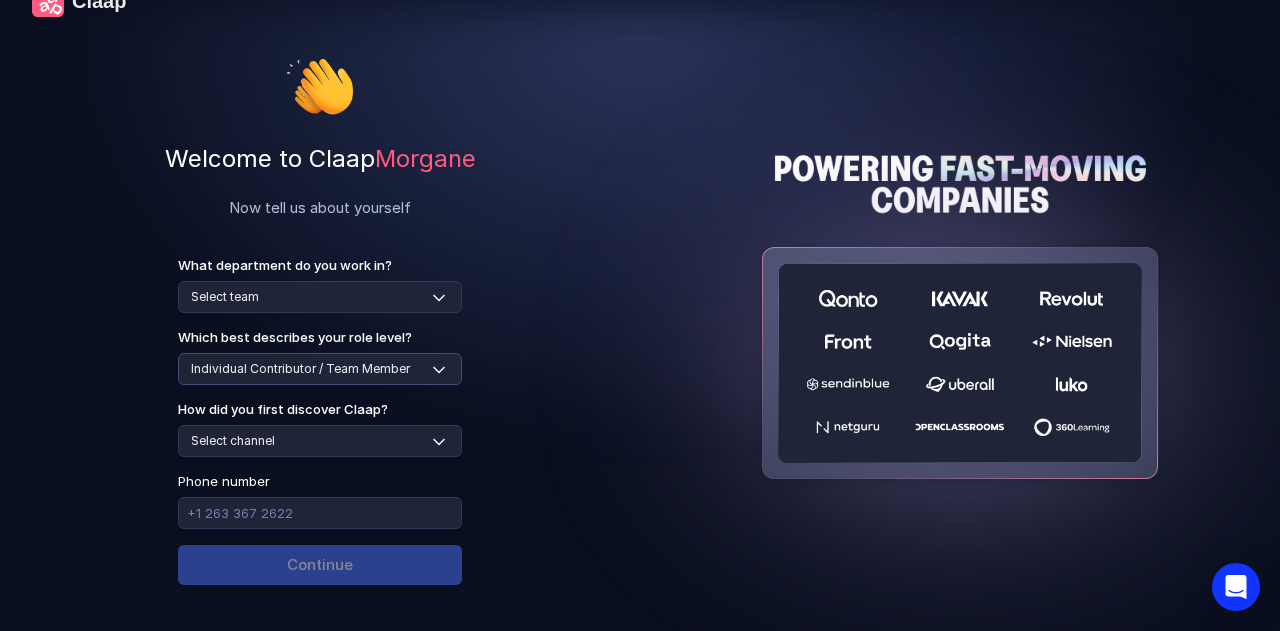 click on "Select role Individual Contributor / Team Member Manager / Team Leader Senior Leadership: Head of, Director, VP, ... Executive / C-suite" at bounding box center (320, 369) 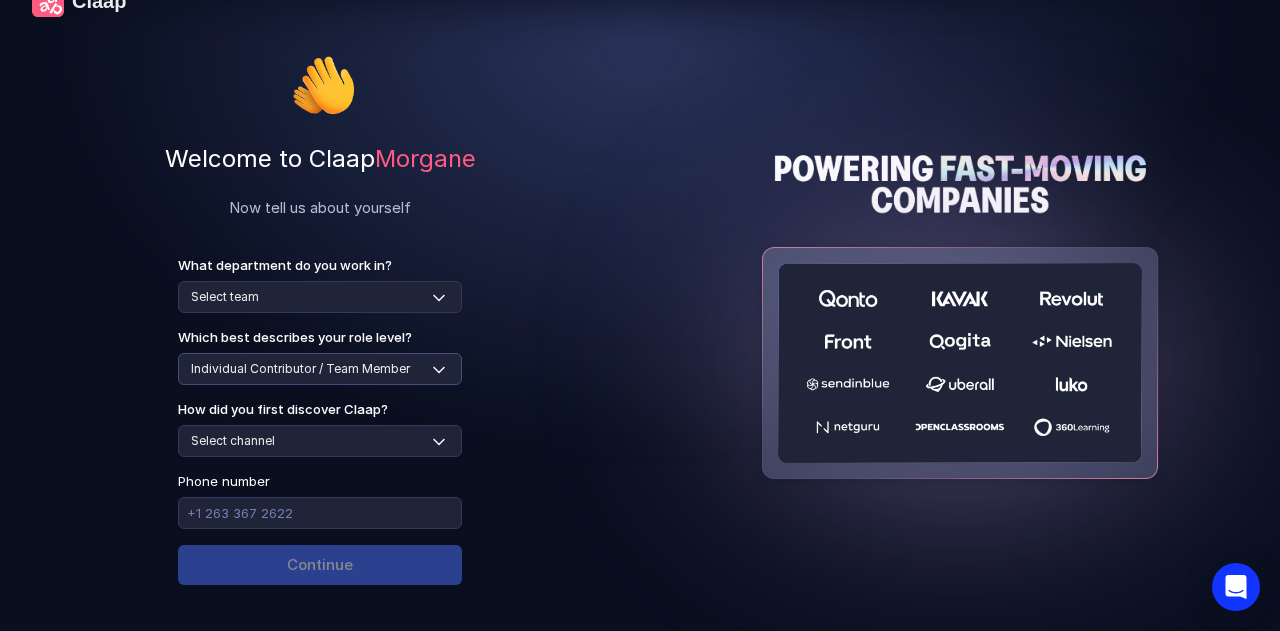 click on "Select role Individual Contributor / Team Member Manager / Team Leader Senior Leadership: Head of, Director, VP, ... Executive / C-suite" at bounding box center [320, 369] 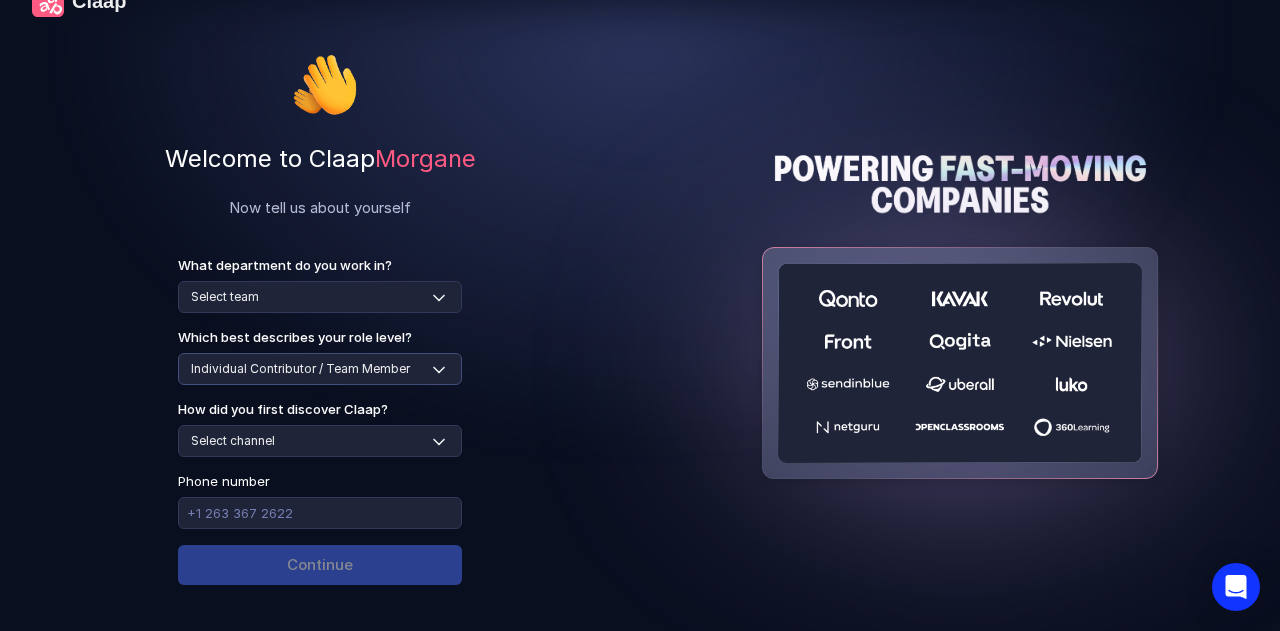click on "Select role Individual Contributor / Team Member Manager / Team Leader Senior Leadership: Head of, Director, VP, ... Executive / C-suite" at bounding box center [320, 369] 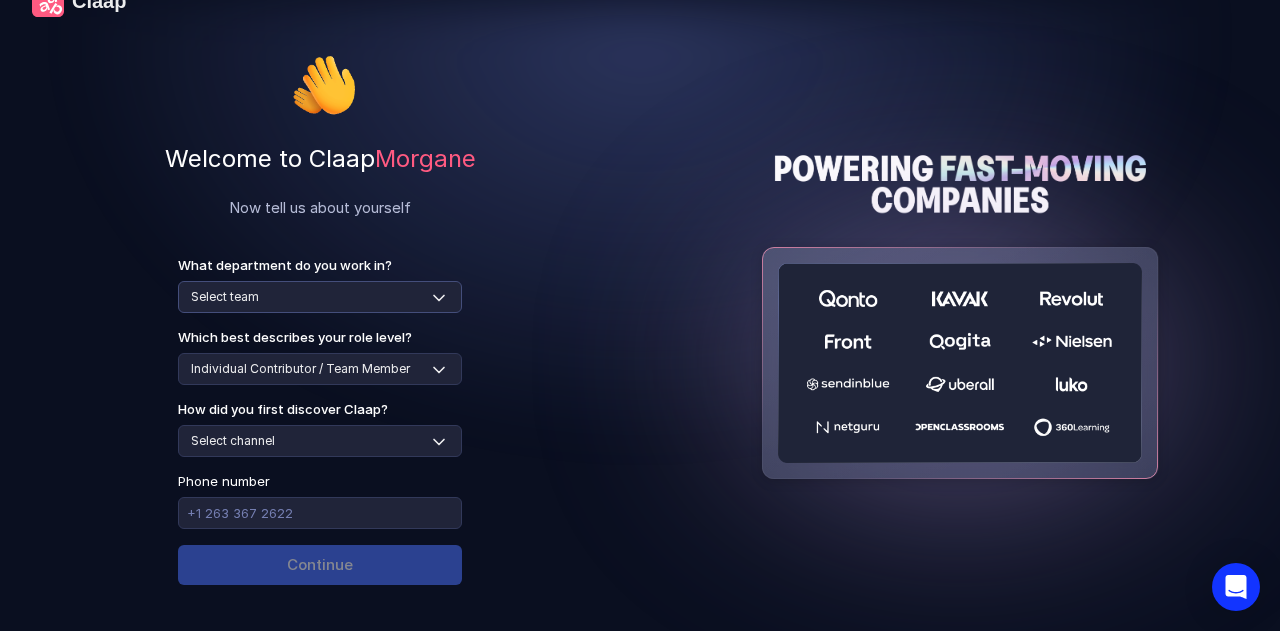 click on "Select team Sales Marketing Operations Customer Support Human Resources Product & Engineering Finance" at bounding box center [320, 297] 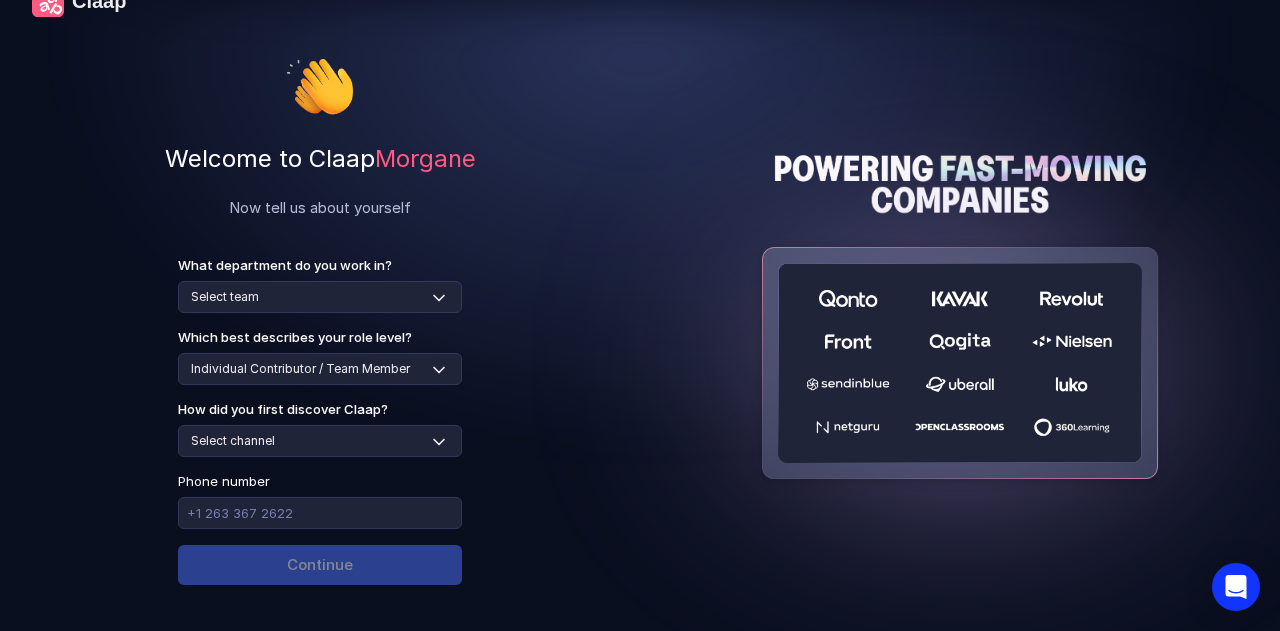 click on "Welcome to Claap Morgane Now tell us about yourself What department do you work in? Select team Sales Marketing Operations Customer Support Human Resources Product & Engineering Finance Which best describes your role level? Select role Individual Contributor / Team Member Manager / Team Leader Senior Leadership: Head of, Director, VP, ... Executive / C-suite How did you first discover Claap? Select channel Social media Youtube or banner advert Claap contacted me Friend or colleague recommendation Someone sent me a video with Claap Podcast or newsletter Google / Web search Product Hunt Other Phone number Continue" at bounding box center [320, 329] 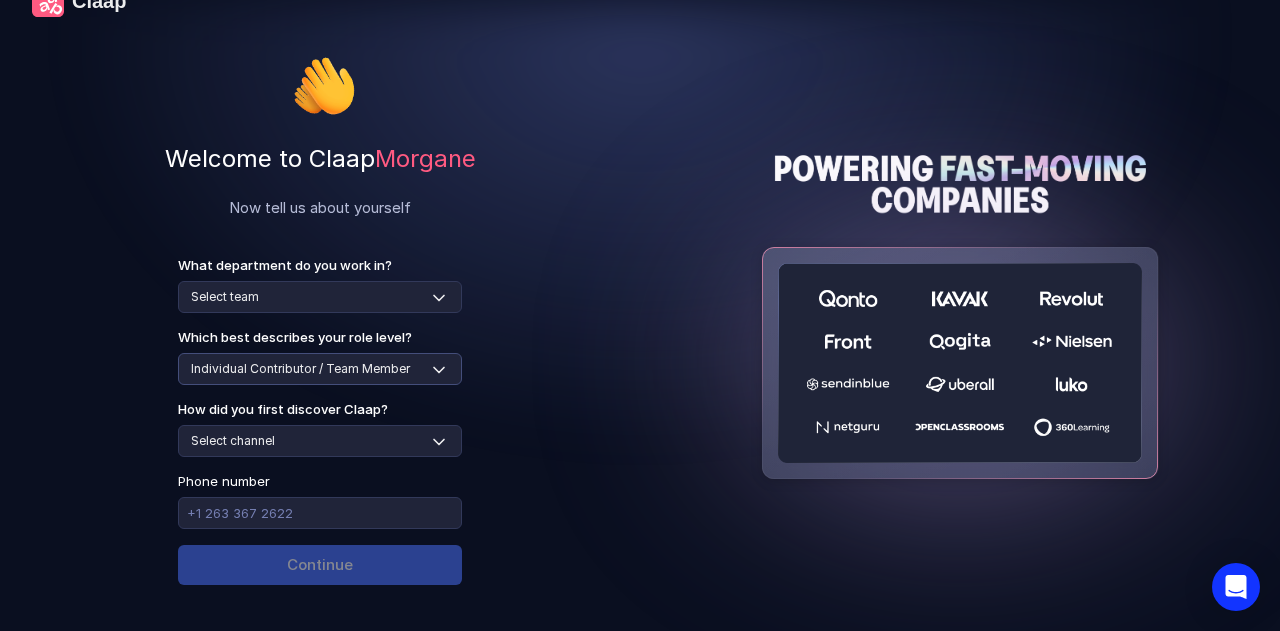 click on "Select role Individual Contributor / Team Member Manager / Team Leader Senior Leadership: Head of, Director, VP, ... Executive / C-suite" at bounding box center [320, 369] 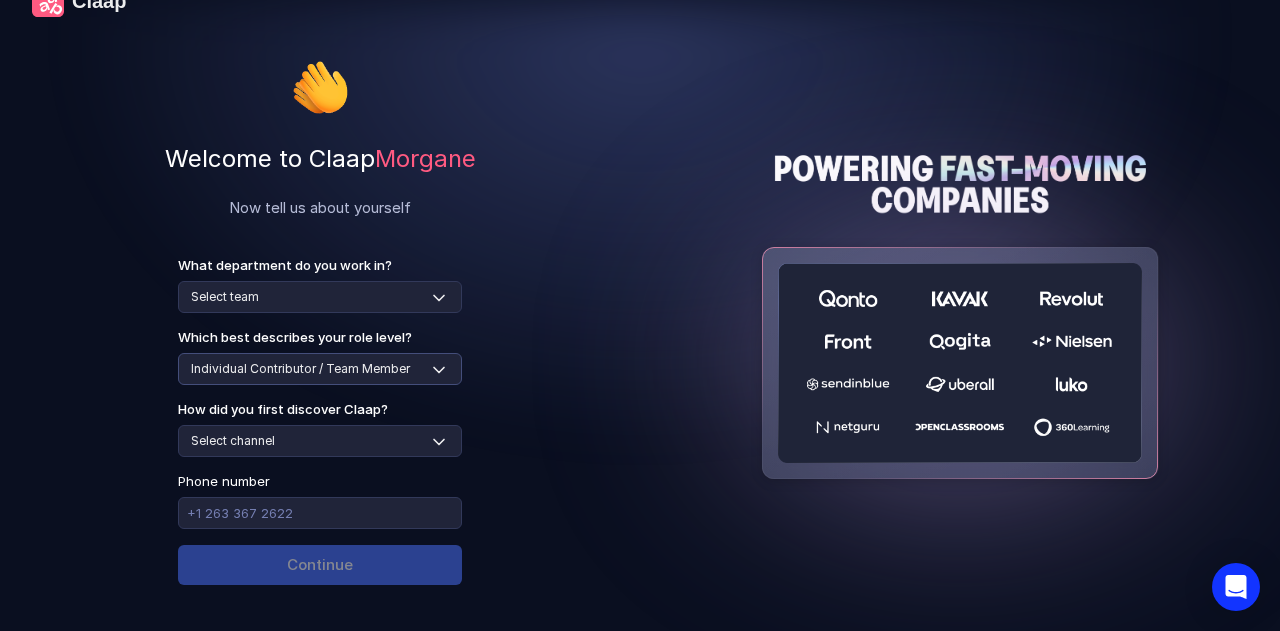 select on "manager" 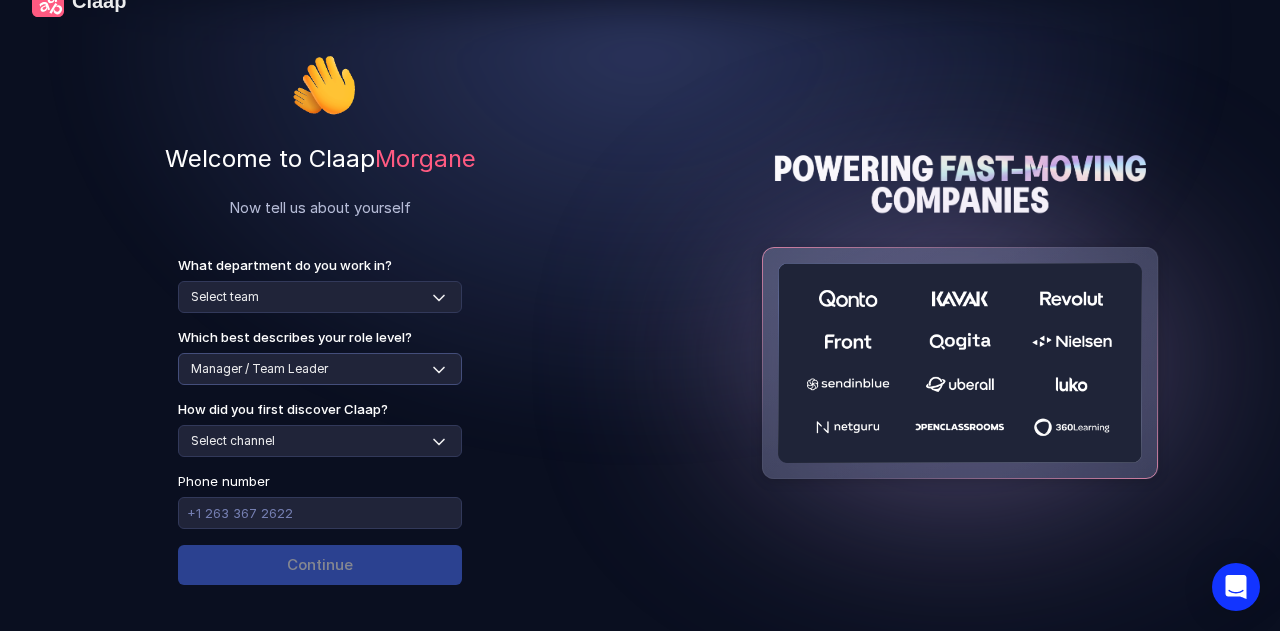 click on "Select role Individual Contributor / Team Member Manager / Team Leader Senior Leadership: Head of, Director, VP, ... Executive / C-suite" at bounding box center [320, 369] 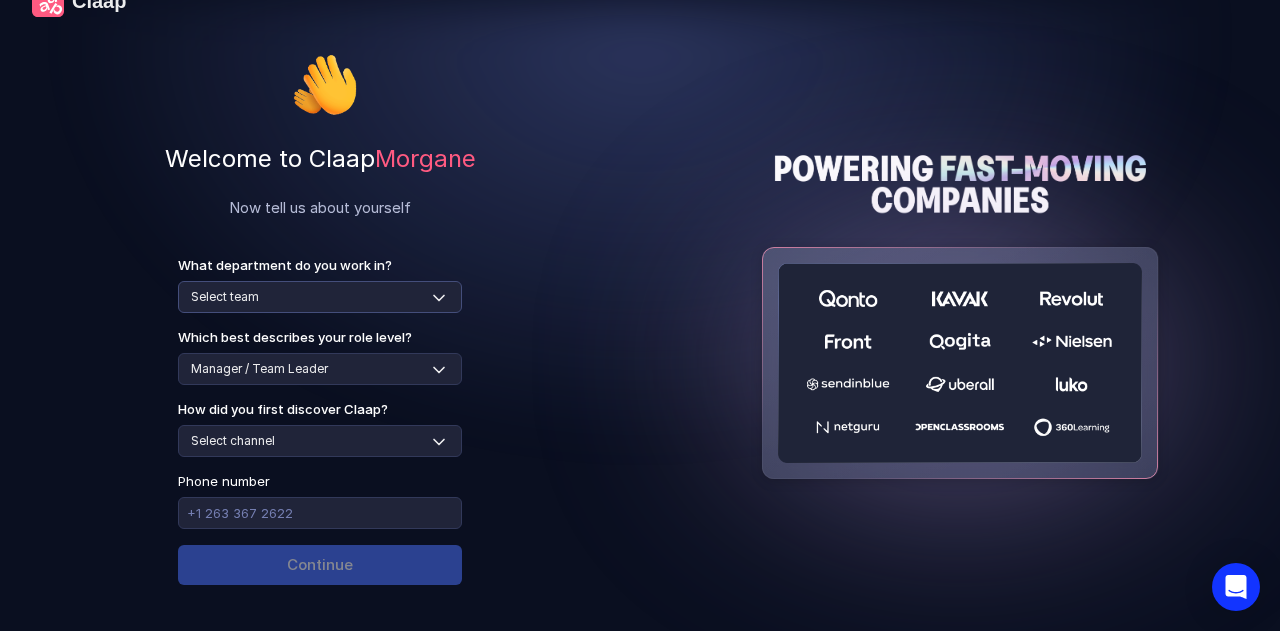 click on "Select team Sales Marketing Operations Customer Support Human Resources Product & Engineering Finance" at bounding box center [320, 297] 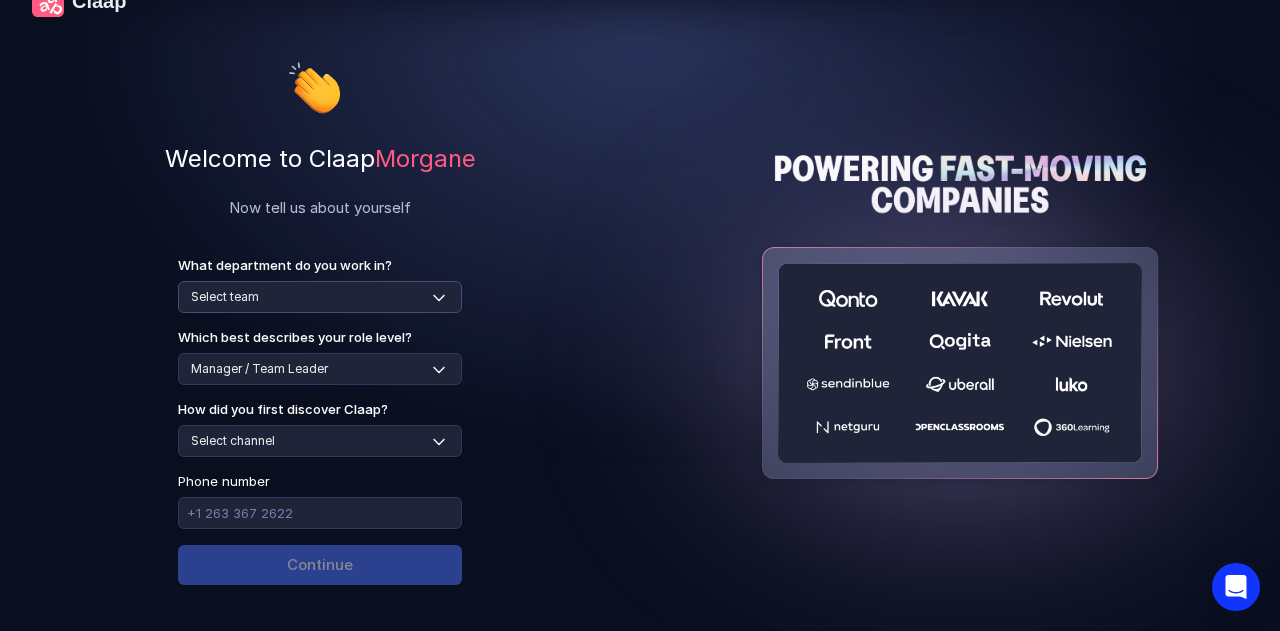 select on "operations" 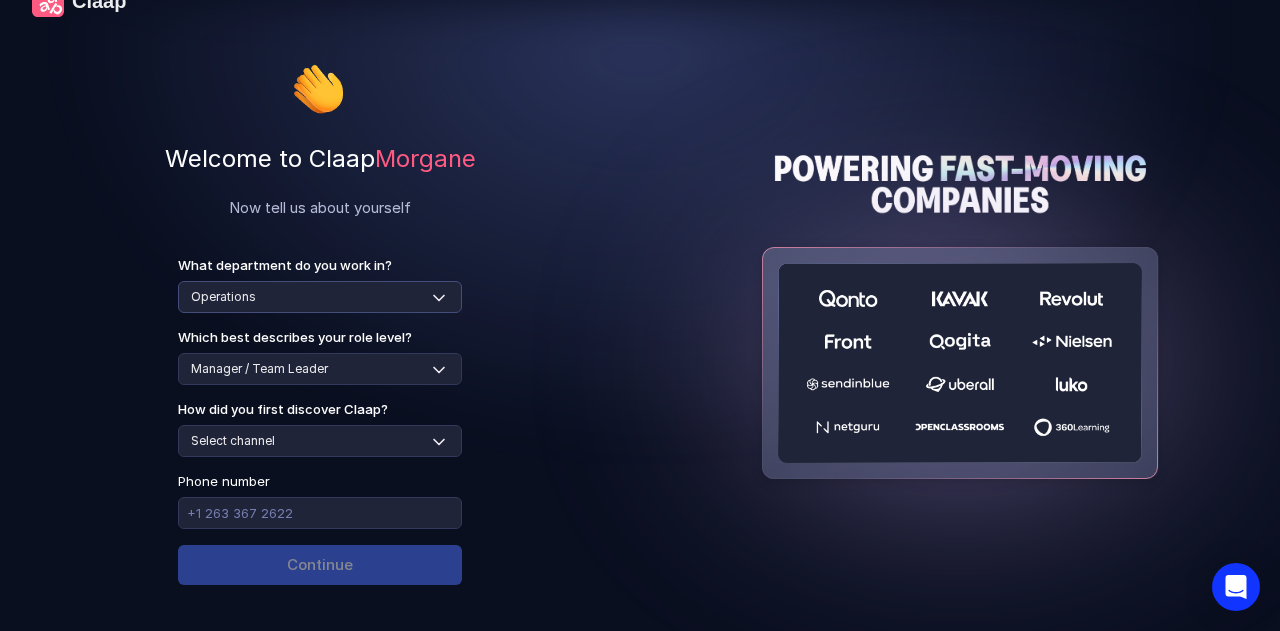 click on "Select team Sales Marketing Operations Customer Support Human Resources Product & Engineering Finance" at bounding box center [320, 297] 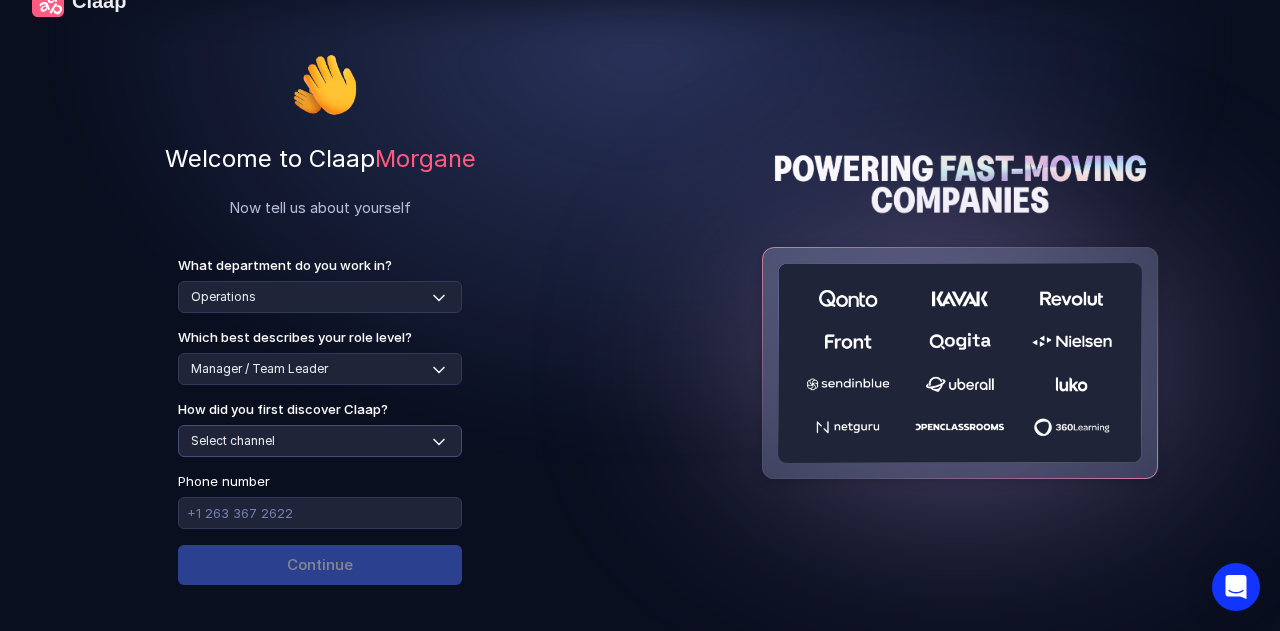click on "Select channel Social media Youtube or banner advert Claap contacted me Friend or colleague recommendation Someone sent me a video with Claap Podcast or newsletter Google / Web search Product Hunt Other" at bounding box center [320, 441] 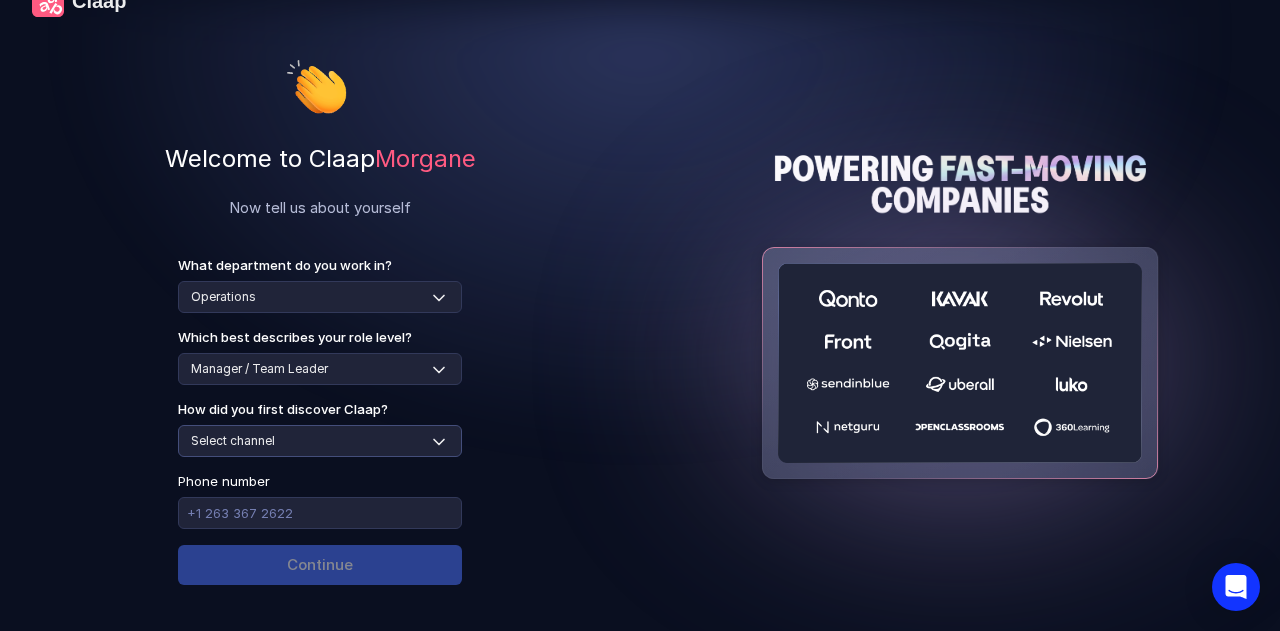 select on "google-web-search" 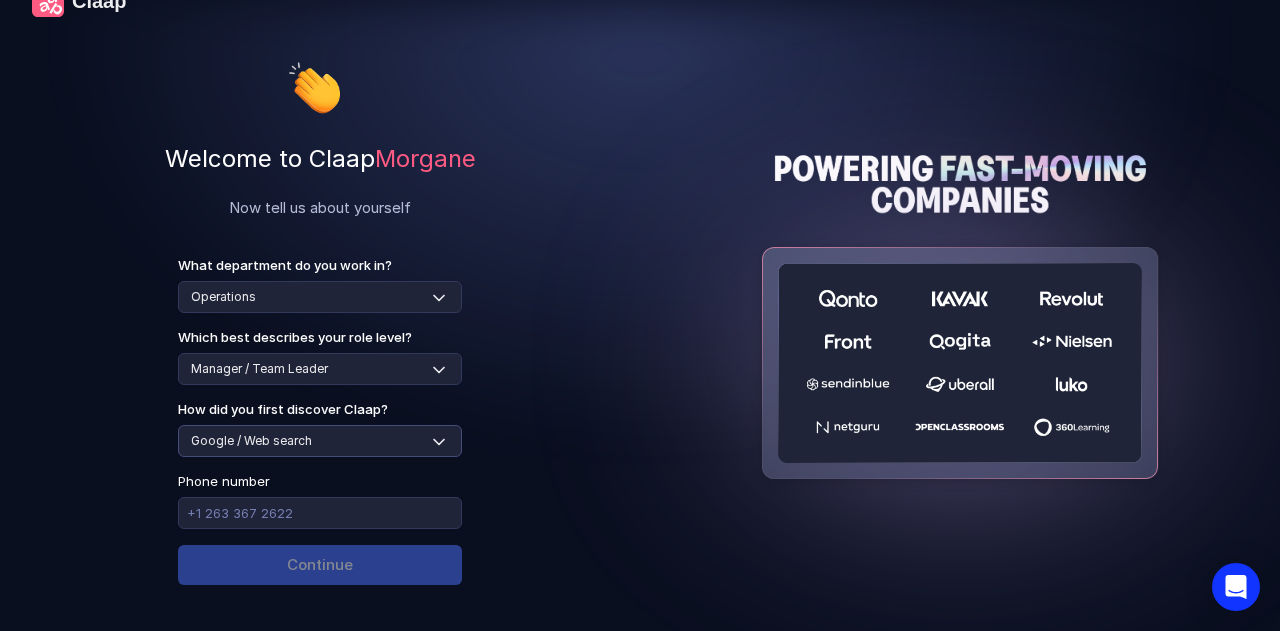 click on "Select channel Social media Youtube or banner advert Claap contacted me Friend or colleague recommendation Someone sent me a video with Claap Podcast or newsletter Google / Web search Product Hunt Other" at bounding box center [320, 441] 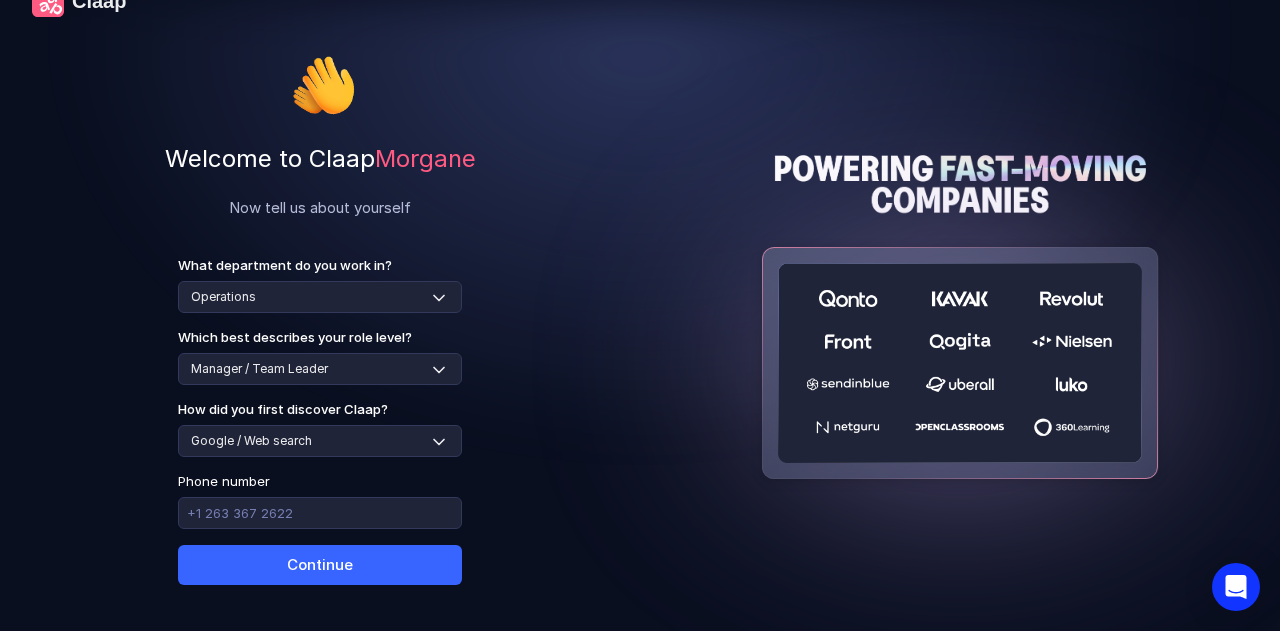 click on "Continue" at bounding box center (320, 565) 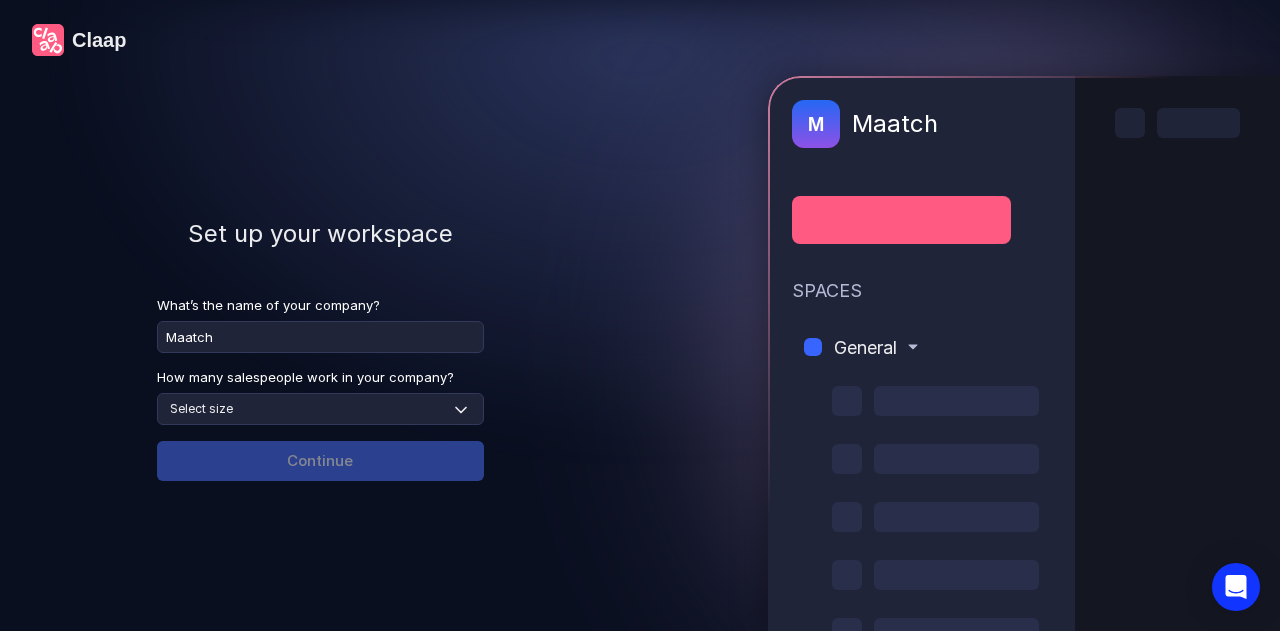 type on "Maatch" 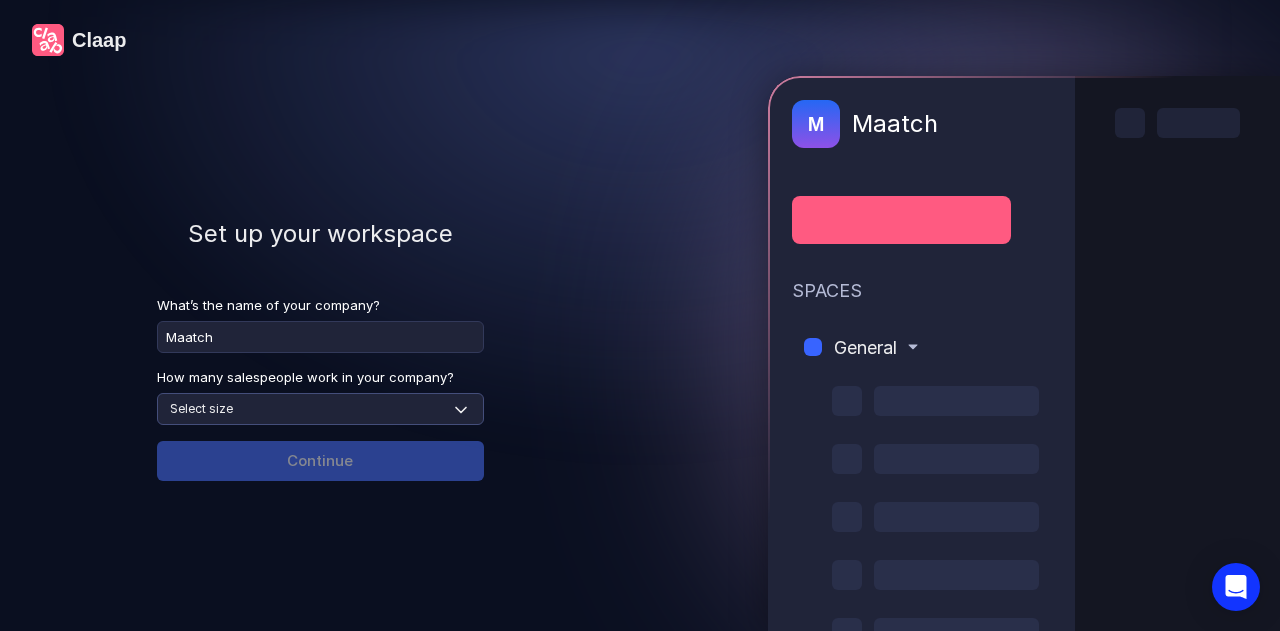 click on "Select size None 1-4 5-30 31-100 101-500 500+" at bounding box center [320, 409] 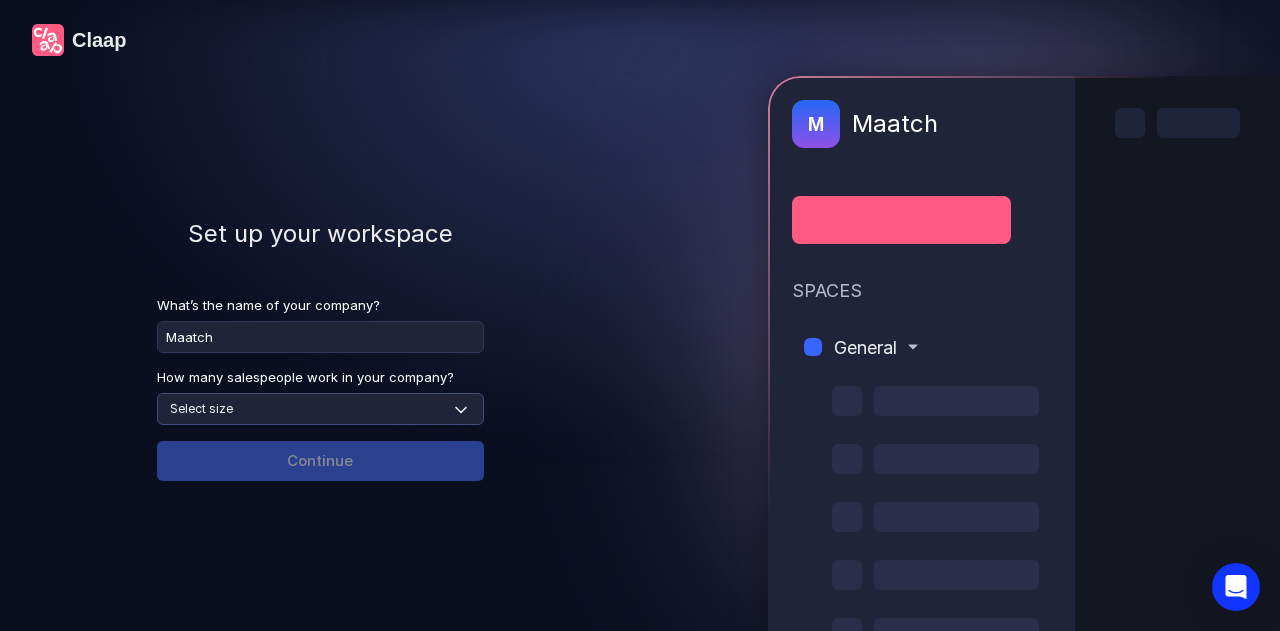select on "1-4" 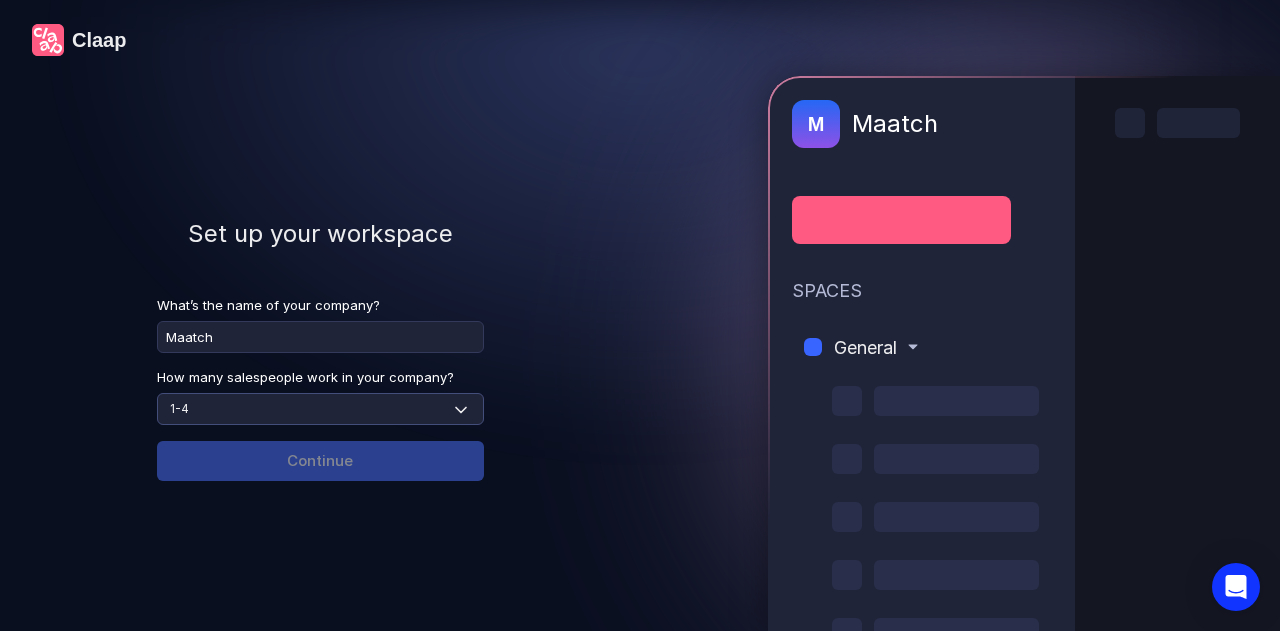 click on "Select size None 1-4 5-30 31-100 101-500 500+" at bounding box center (320, 409) 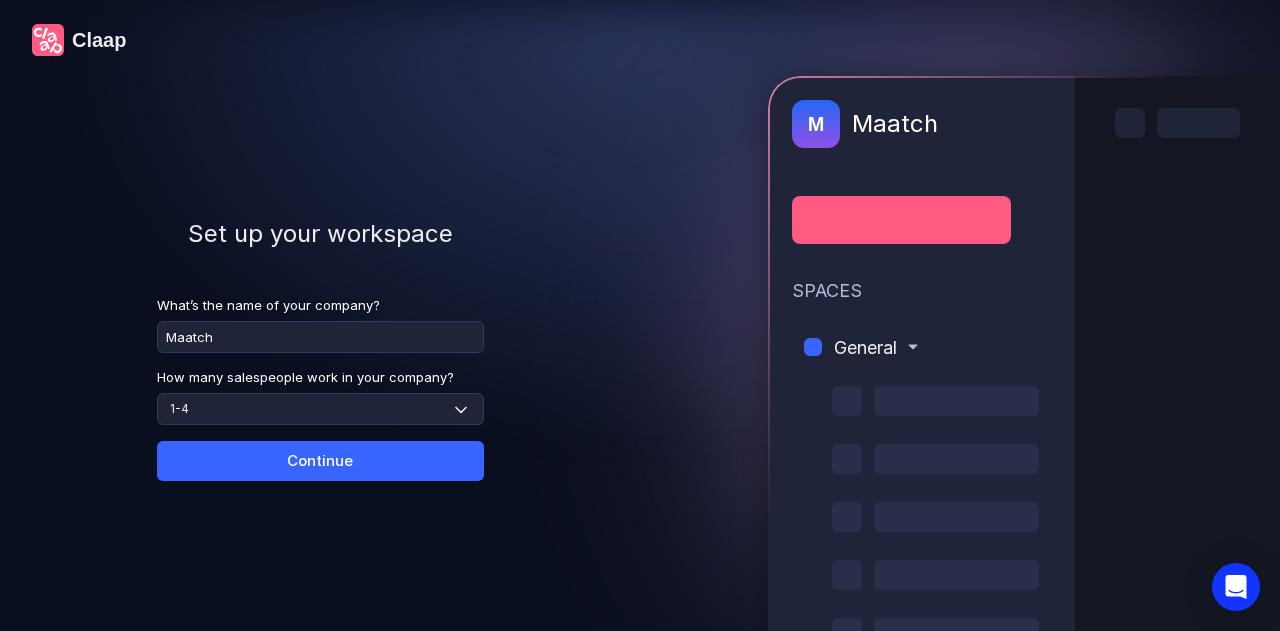 click on "Continue" at bounding box center [320, 461] 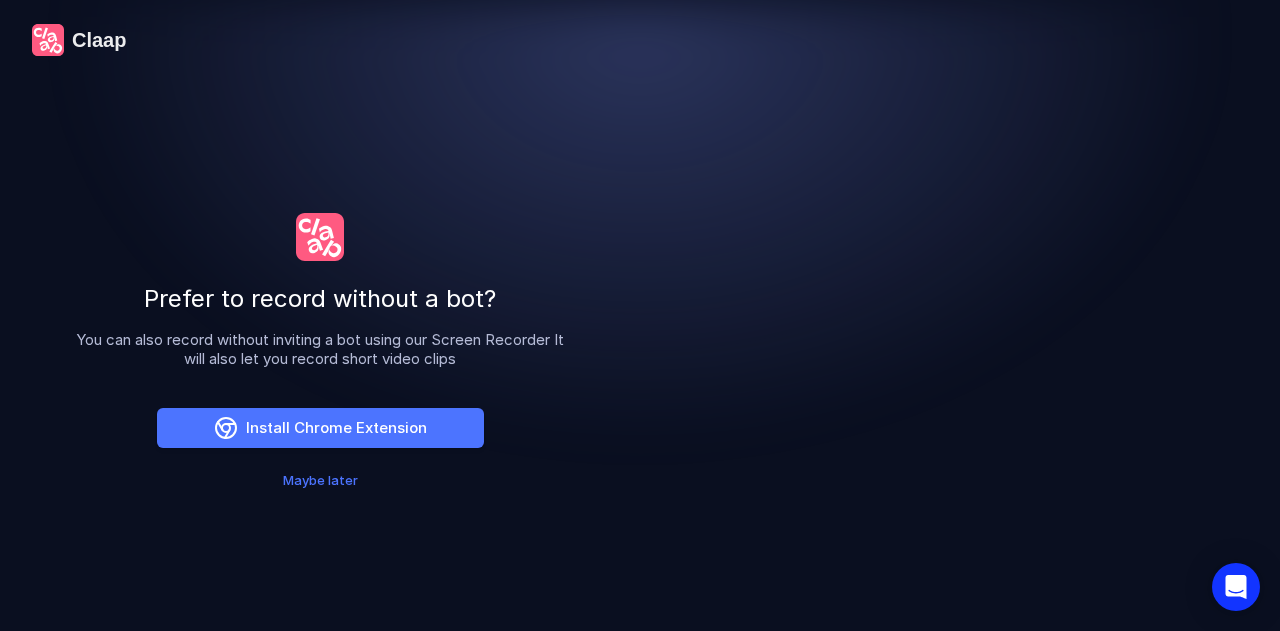 click on "Maybe later" at bounding box center [320, 480] 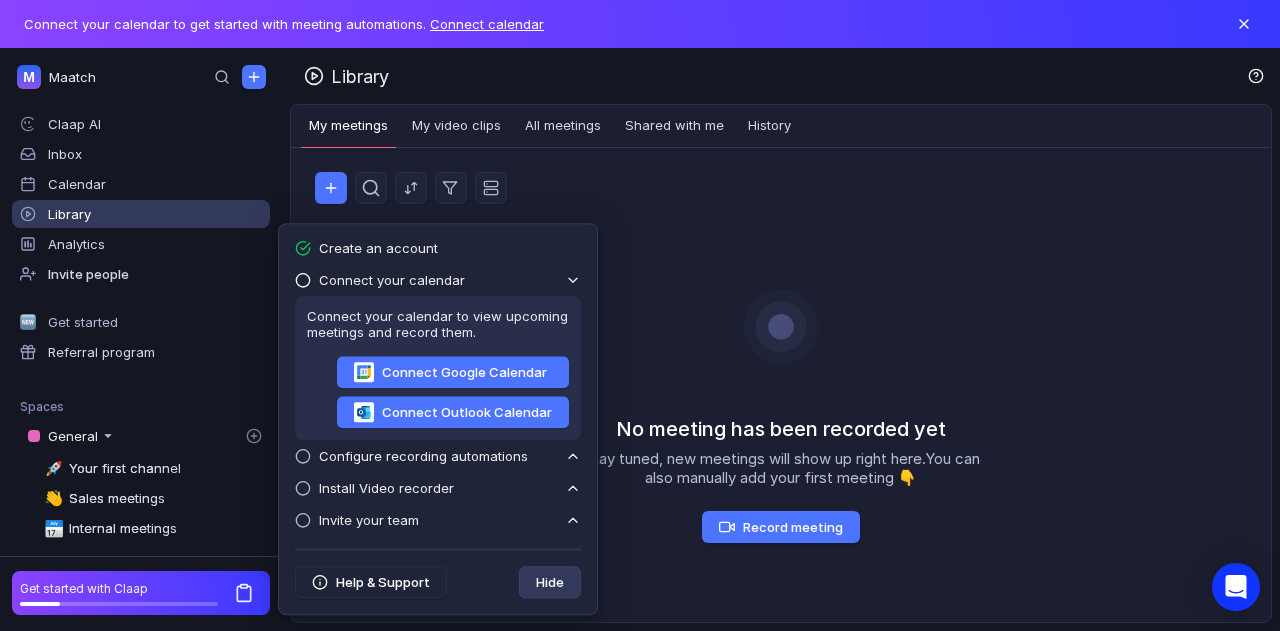 click on "Hide" at bounding box center [550, 582] 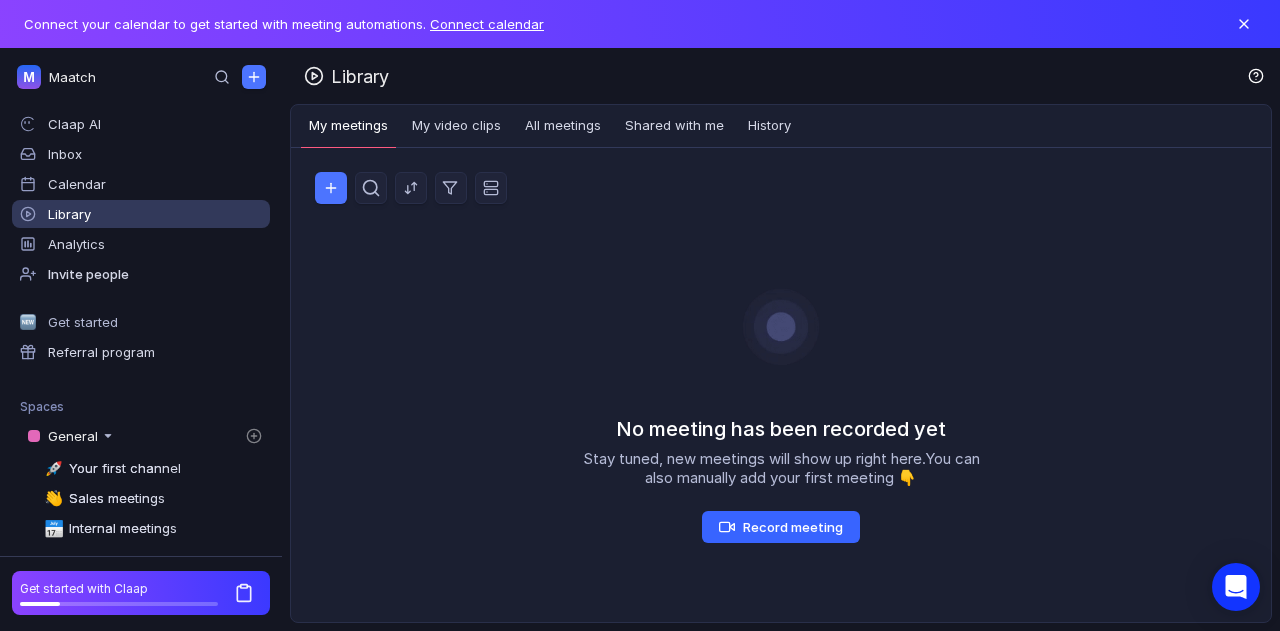 click on "Record meeting" at bounding box center [781, 527] 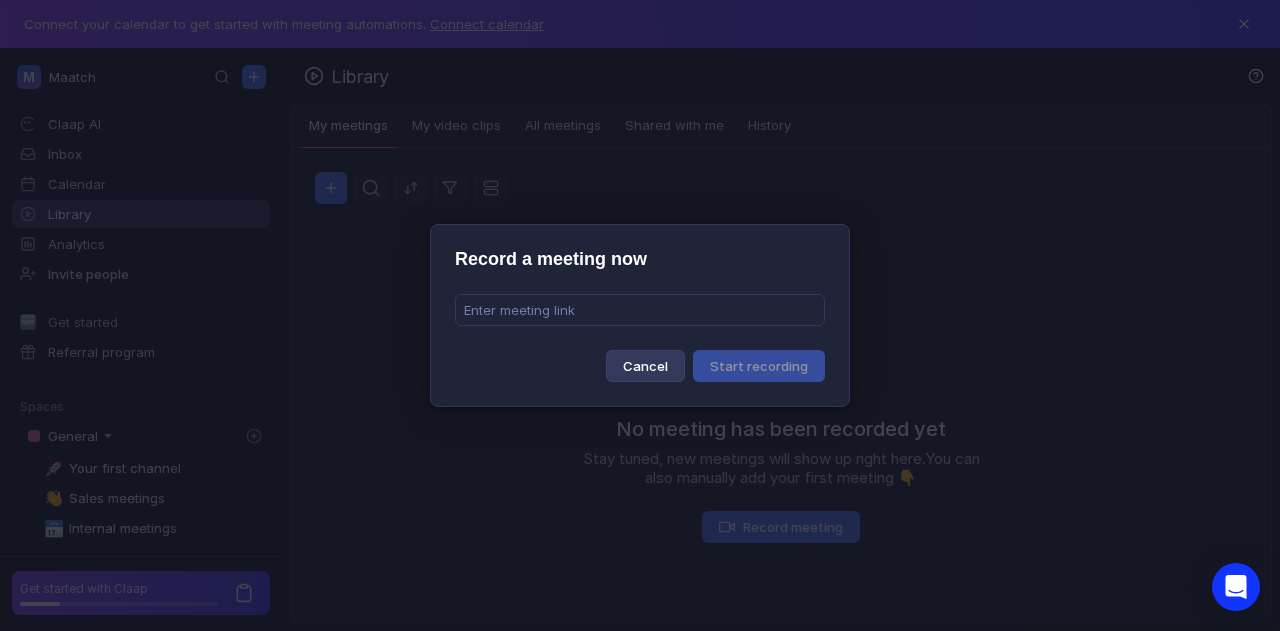click on "Cancel" at bounding box center [645, 366] 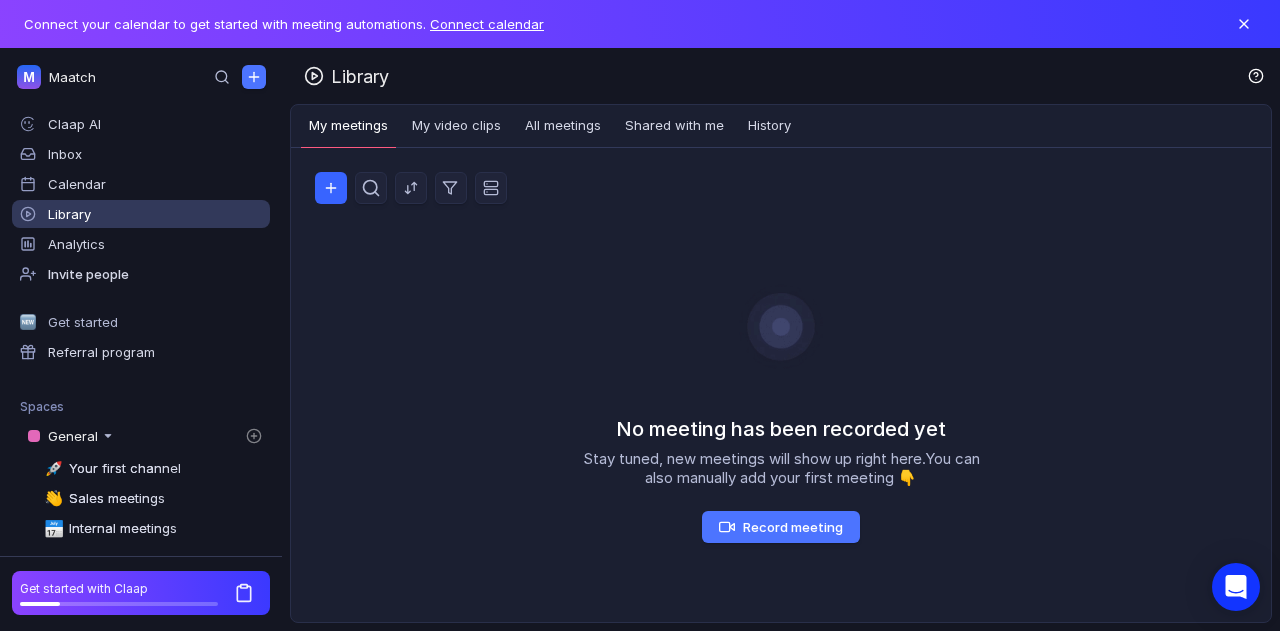 click at bounding box center (331, 188) 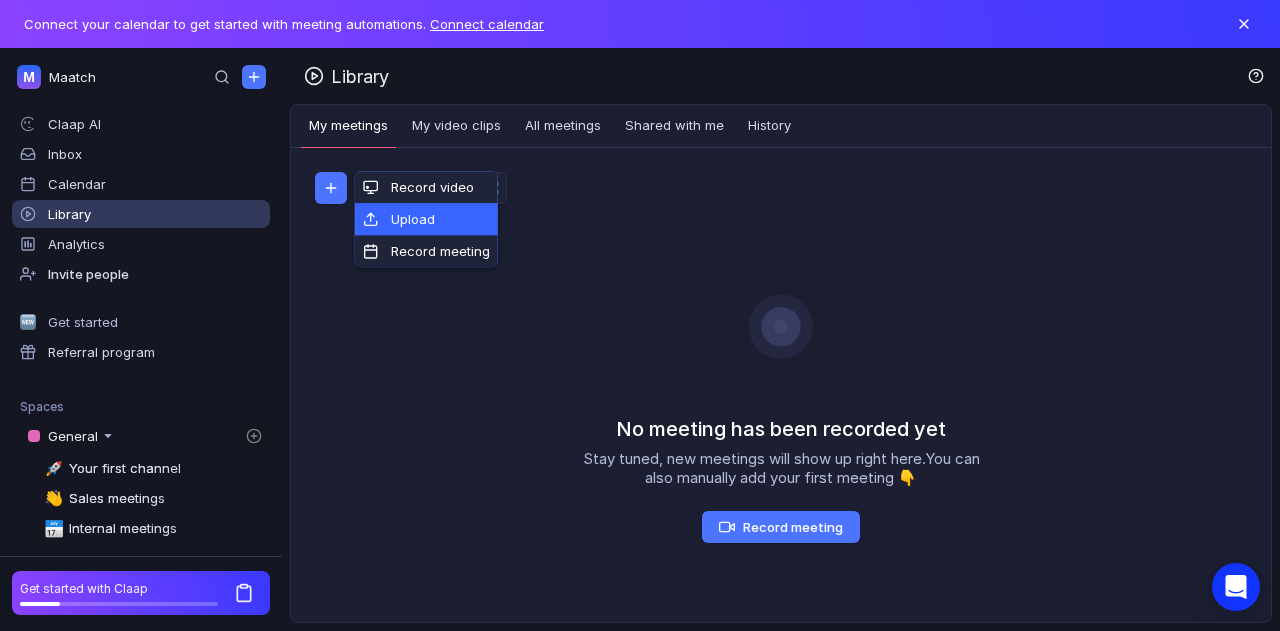 click on "Upload" at bounding box center [426, 219] 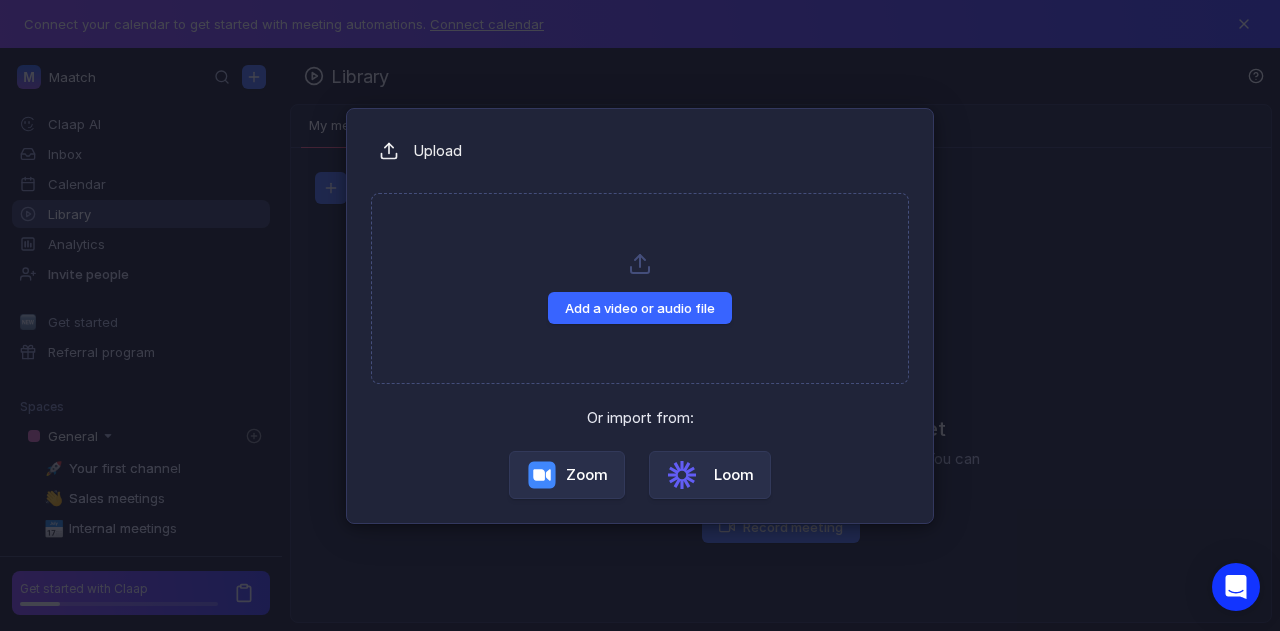 click on "Add a video or audio file" at bounding box center (640, 308) 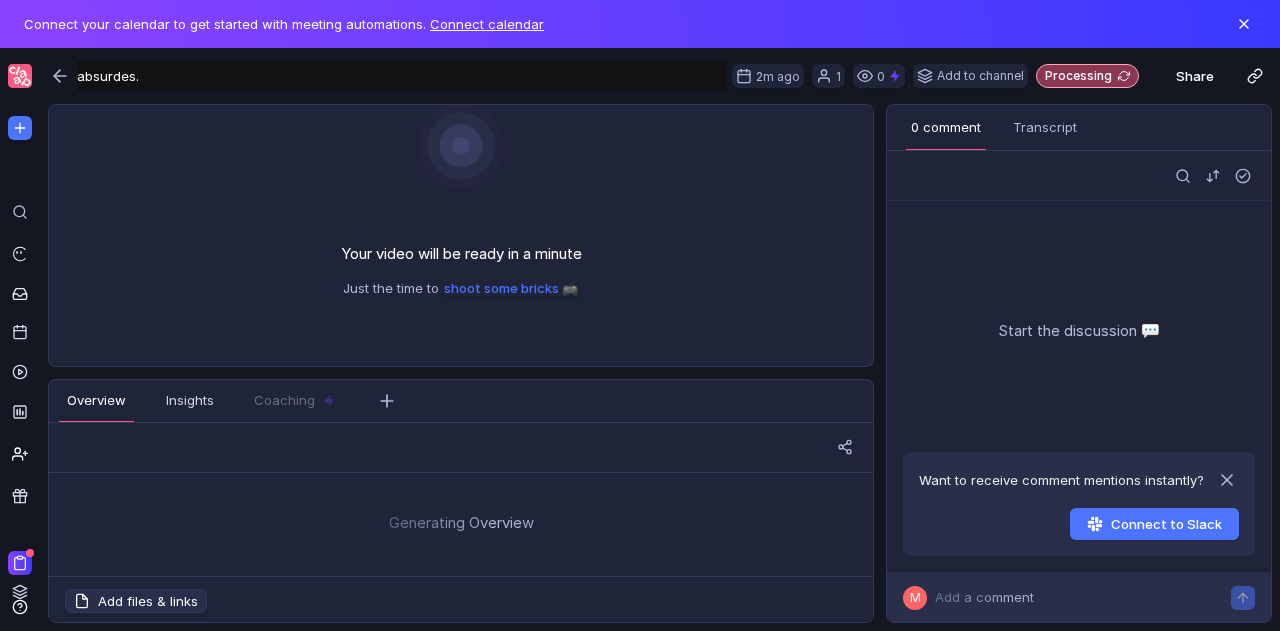 scroll, scrollTop: 0, scrollLeft: 0, axis: both 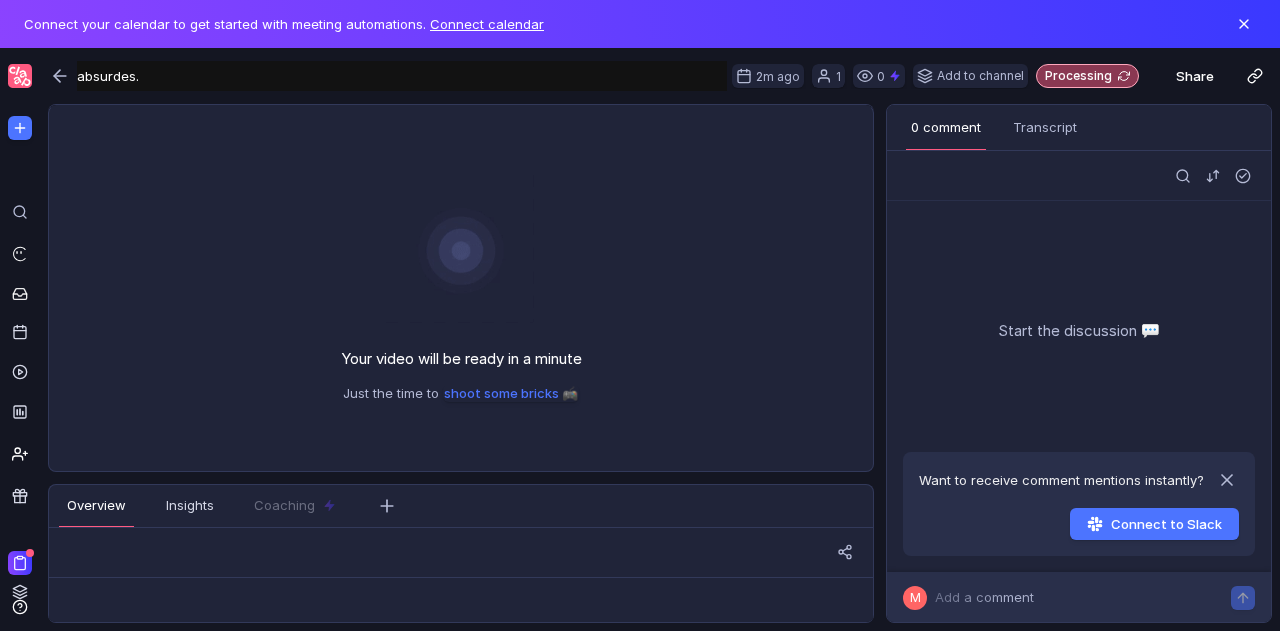 click on "absurdes." at bounding box center (402, 76) 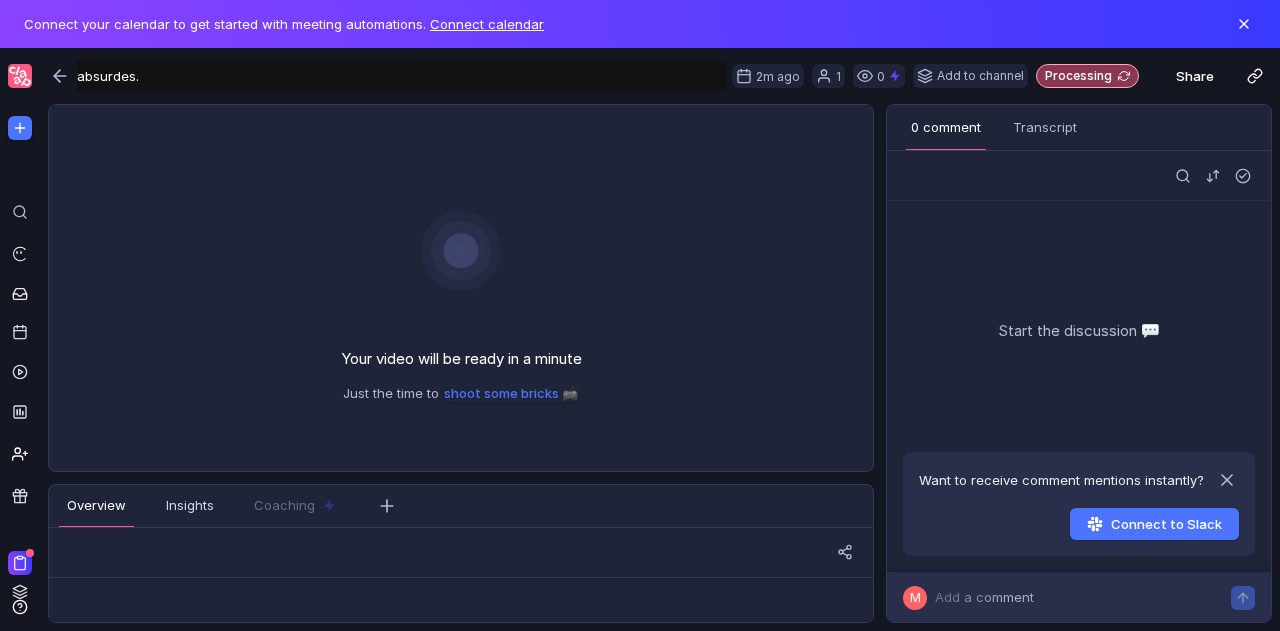 click on "absurdes." at bounding box center (402, 76) 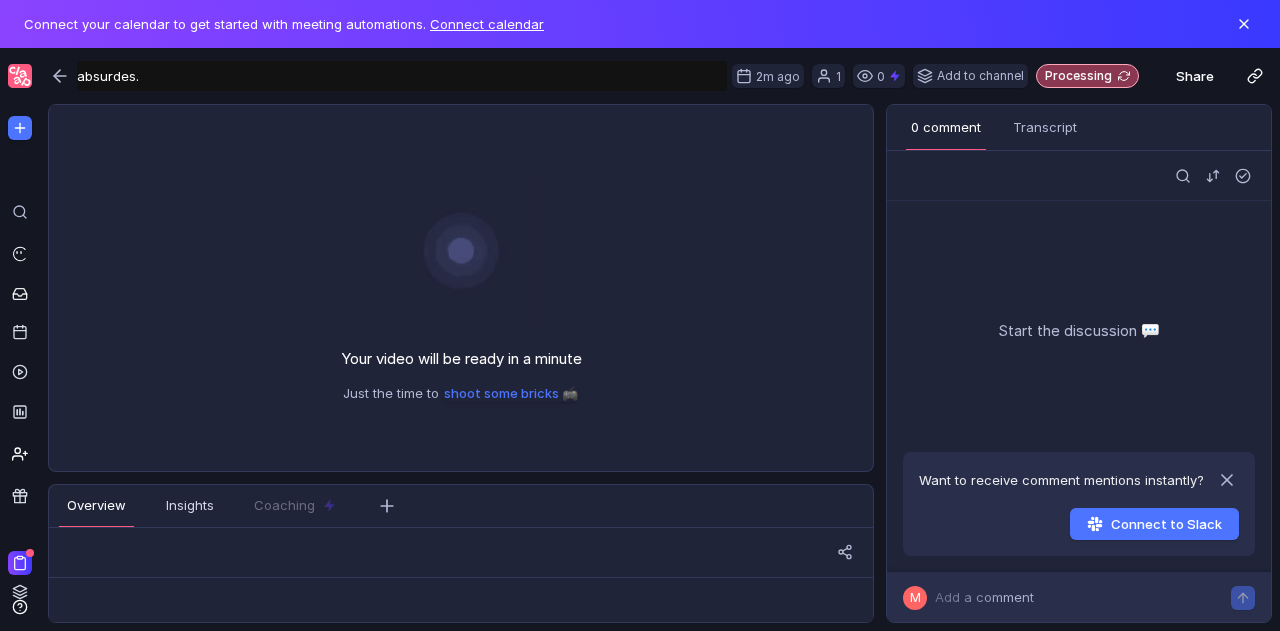 click on "absurdes." at bounding box center [402, 76] 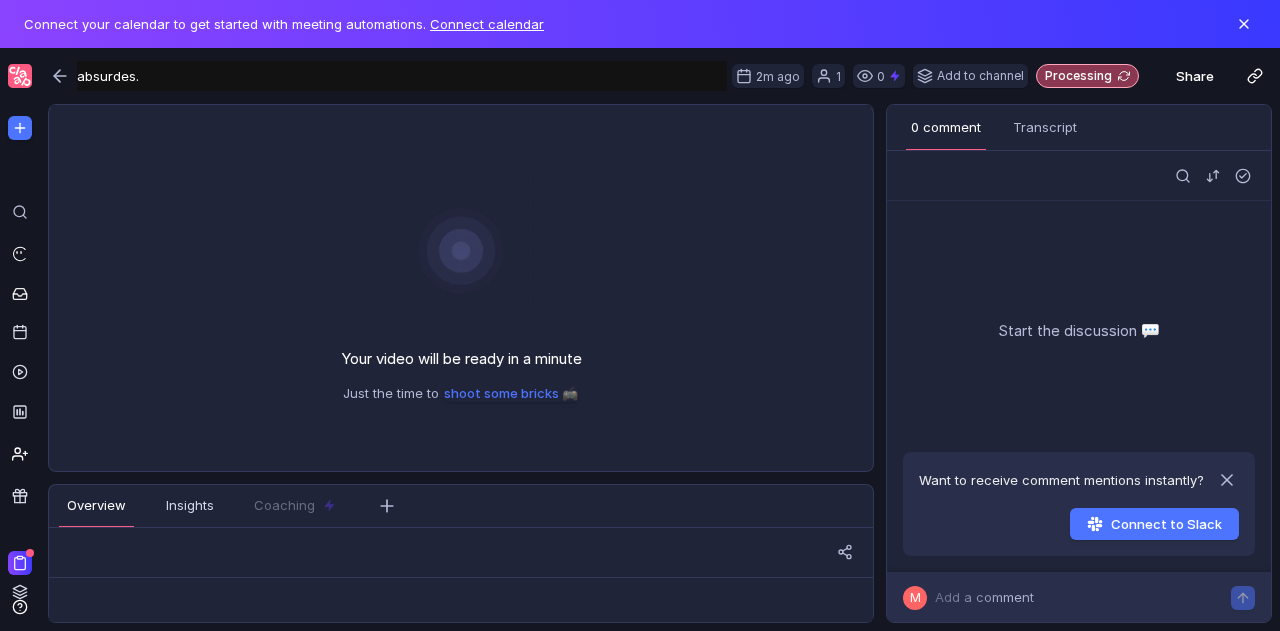 click on "absurdes." at bounding box center [402, 76] 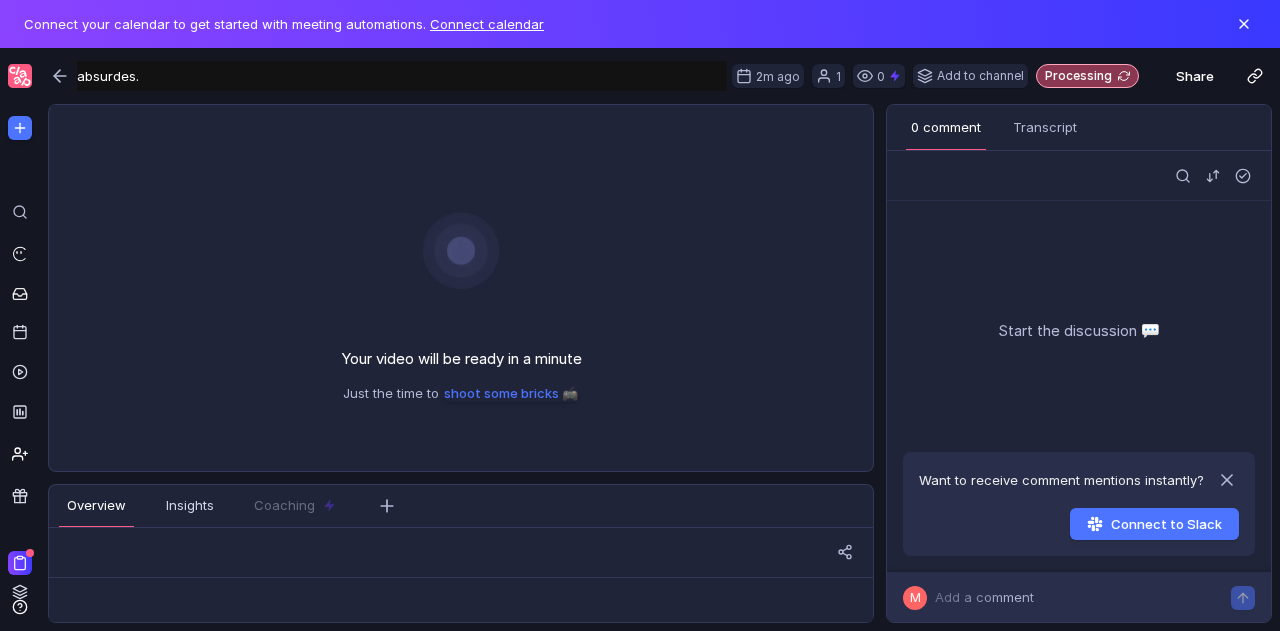 scroll, scrollTop: 105, scrollLeft: 0, axis: vertical 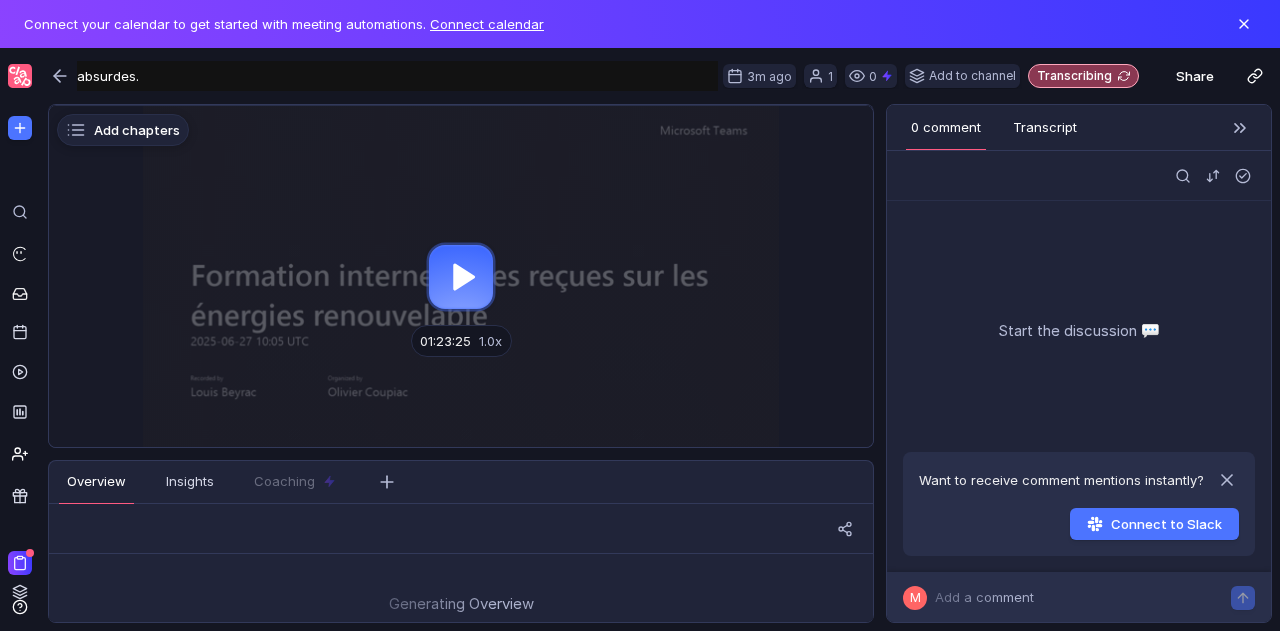 drag, startPoint x: 1054, startPoint y: 130, endPoint x: 1077, endPoint y: 117, distance: 26.41969 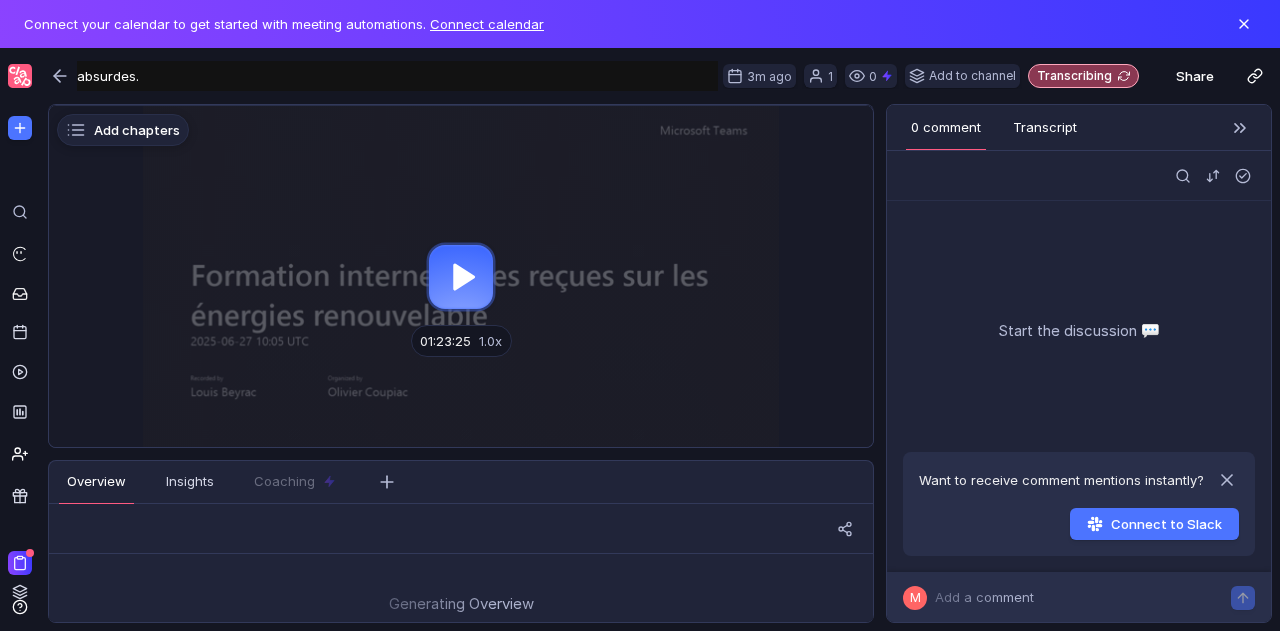 click on "Transcript" at bounding box center [1045, 127] 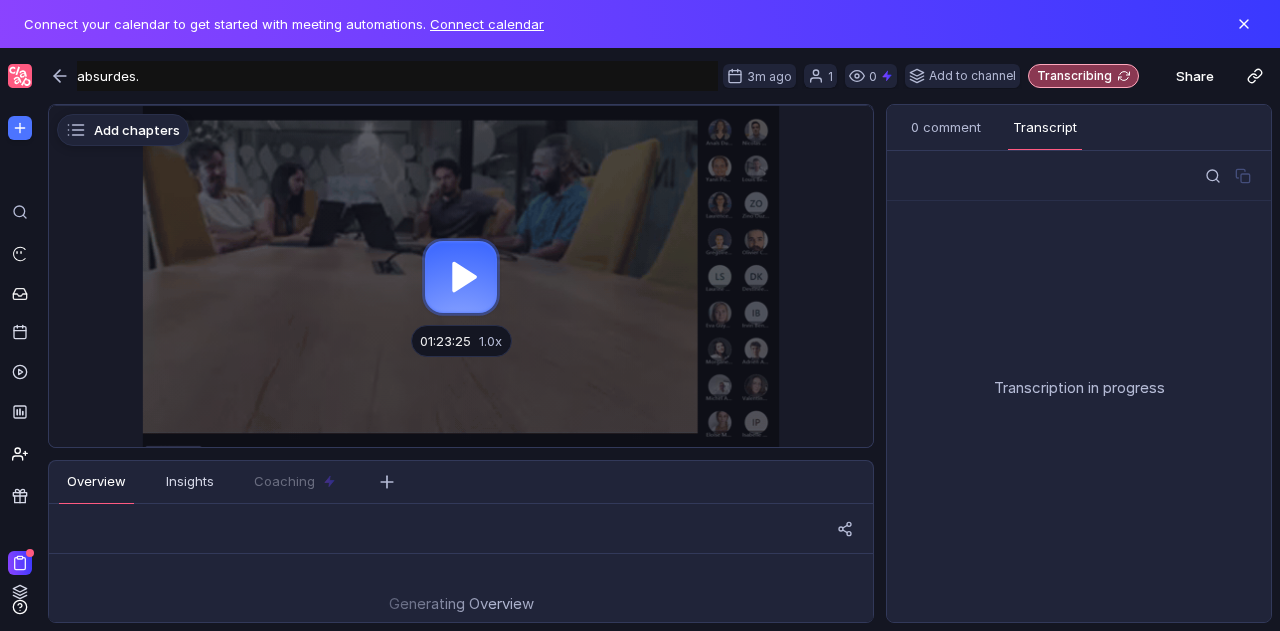 scroll, scrollTop: 82, scrollLeft: 0, axis: vertical 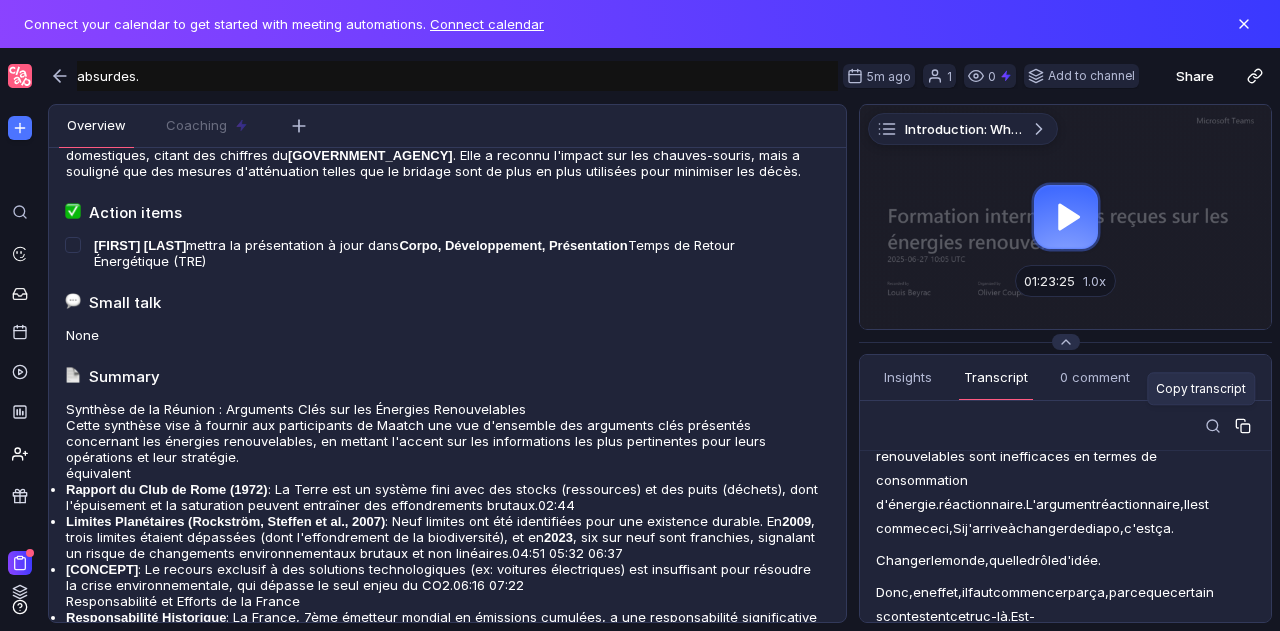 click at bounding box center (1243, 426) 